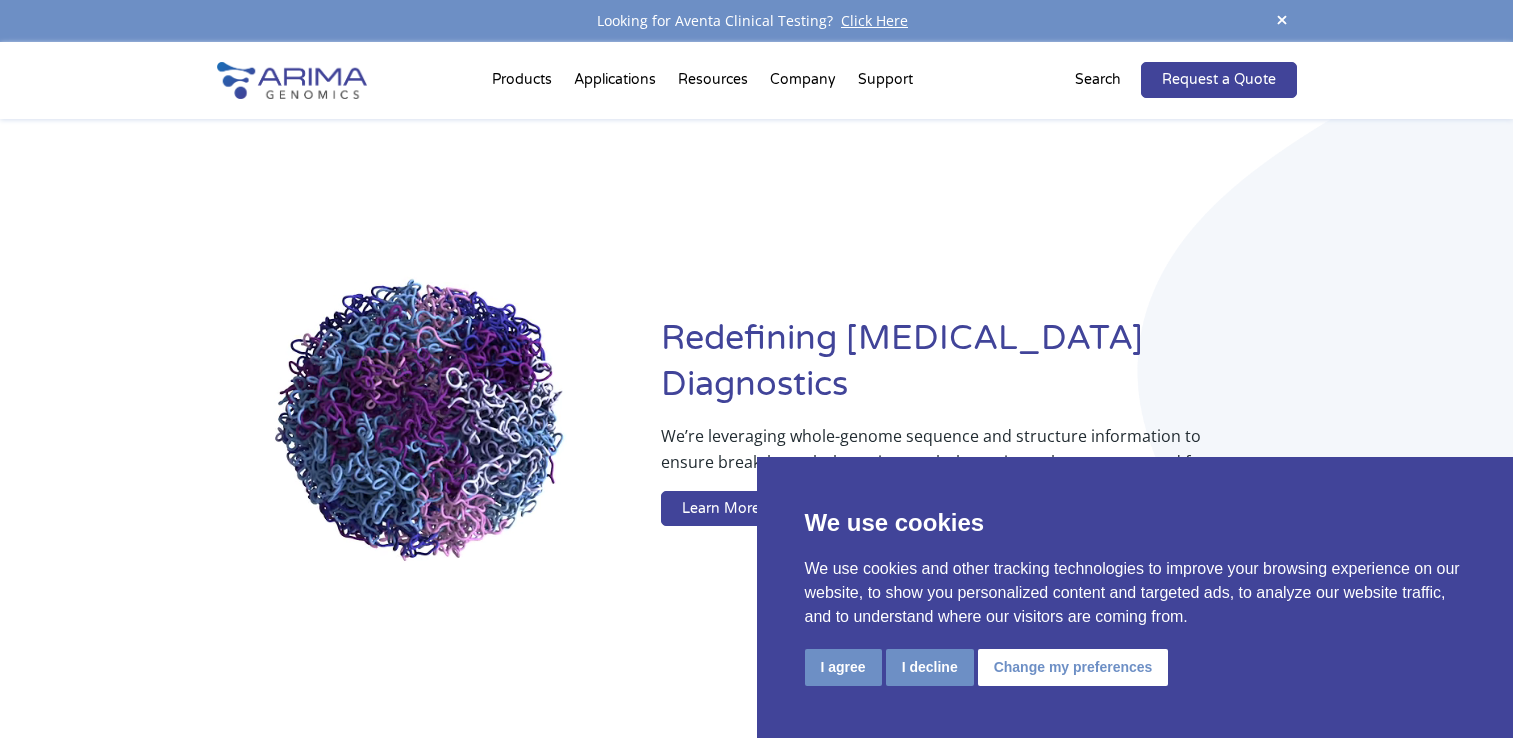 scroll, scrollTop: 0, scrollLeft: 0, axis: both 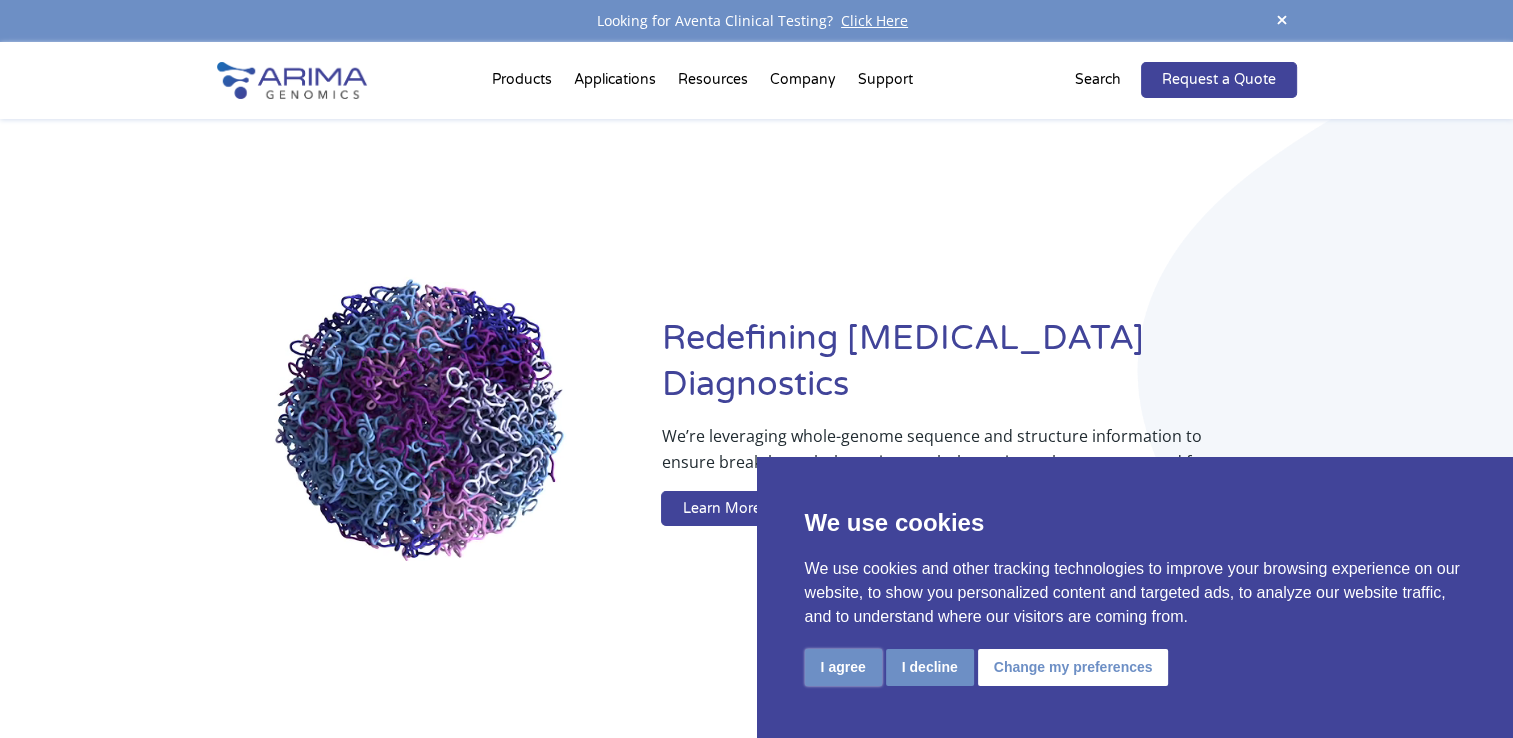 click on "I agree" at bounding box center (843, 667) 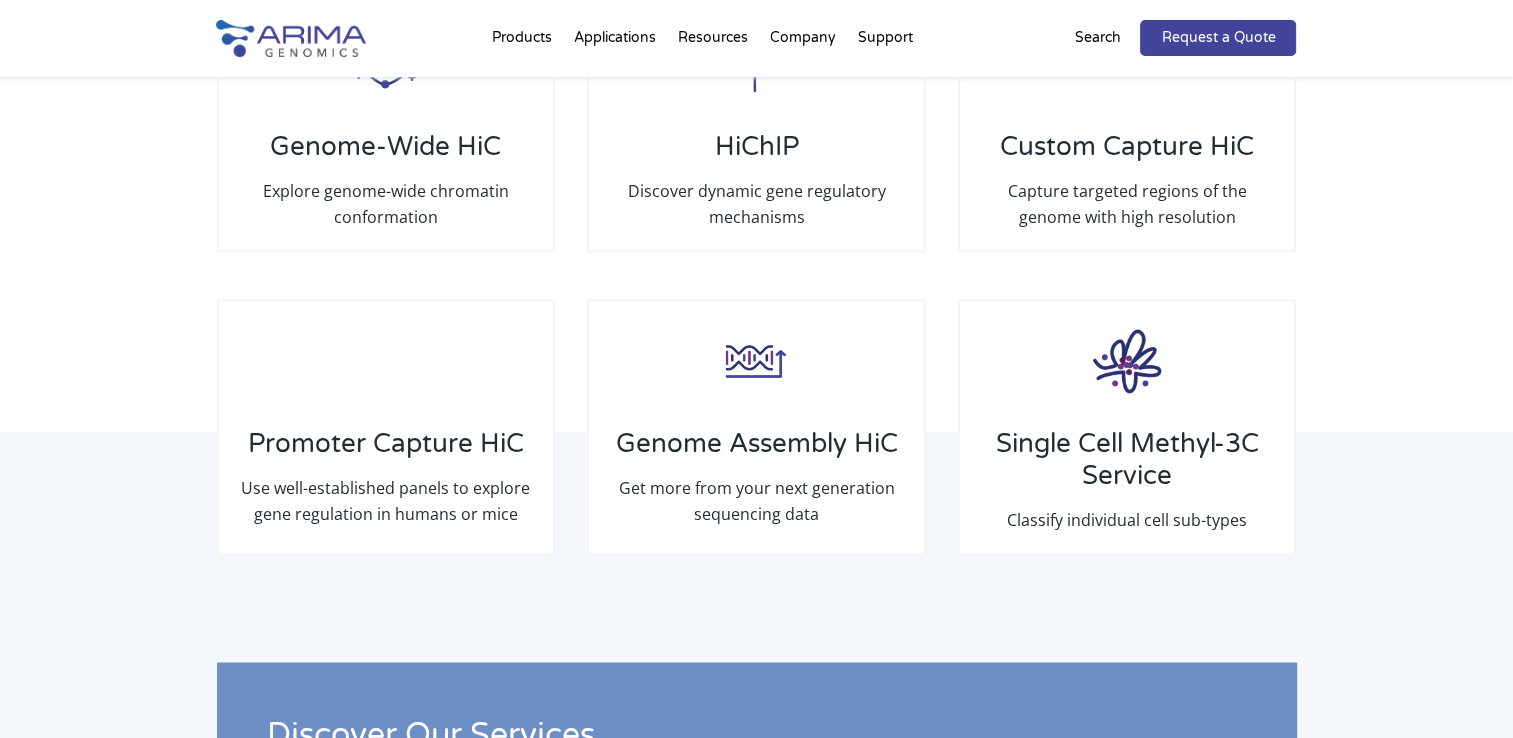 scroll, scrollTop: 3122, scrollLeft: 0, axis: vertical 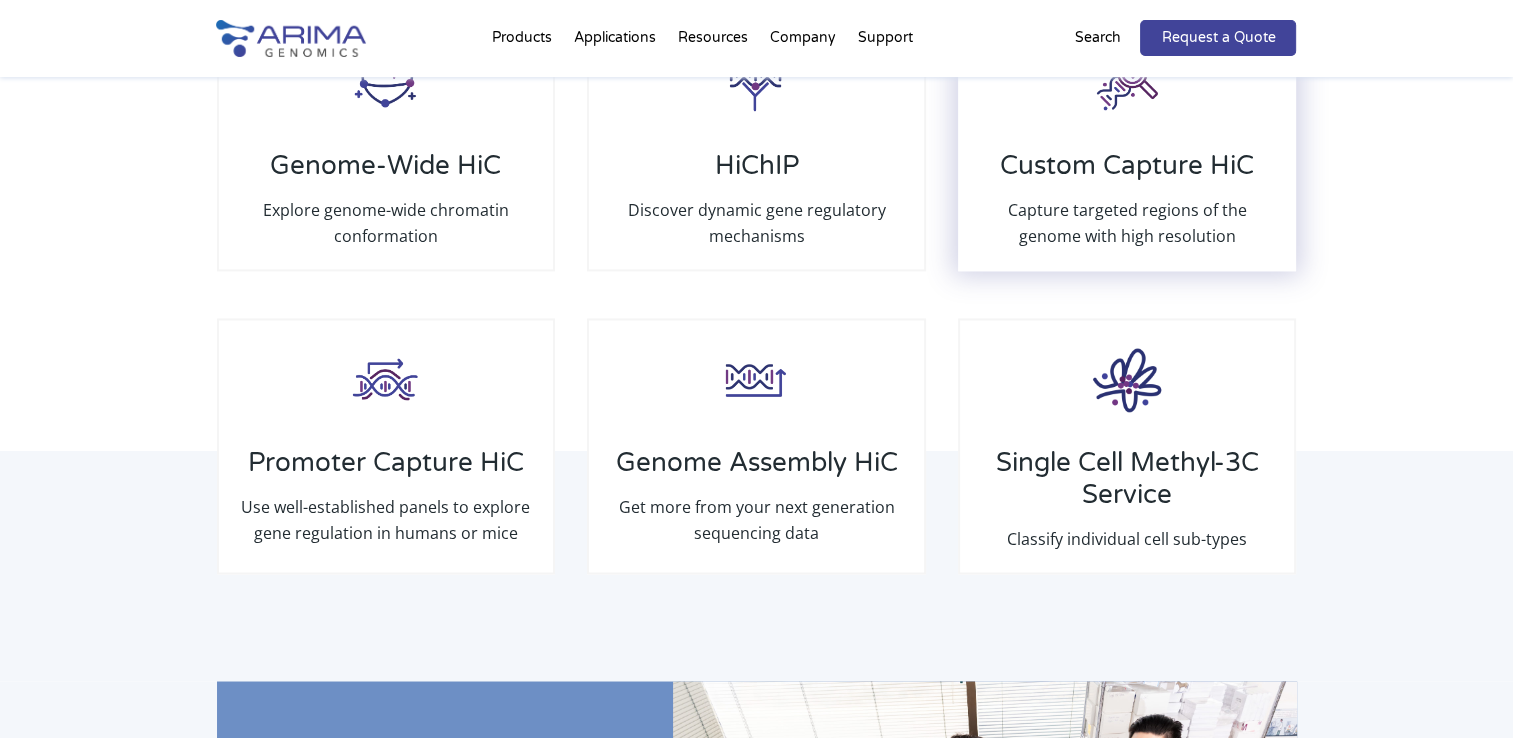 click on "Capture targeted regions of the genome with high resolution" at bounding box center (1127, 223) 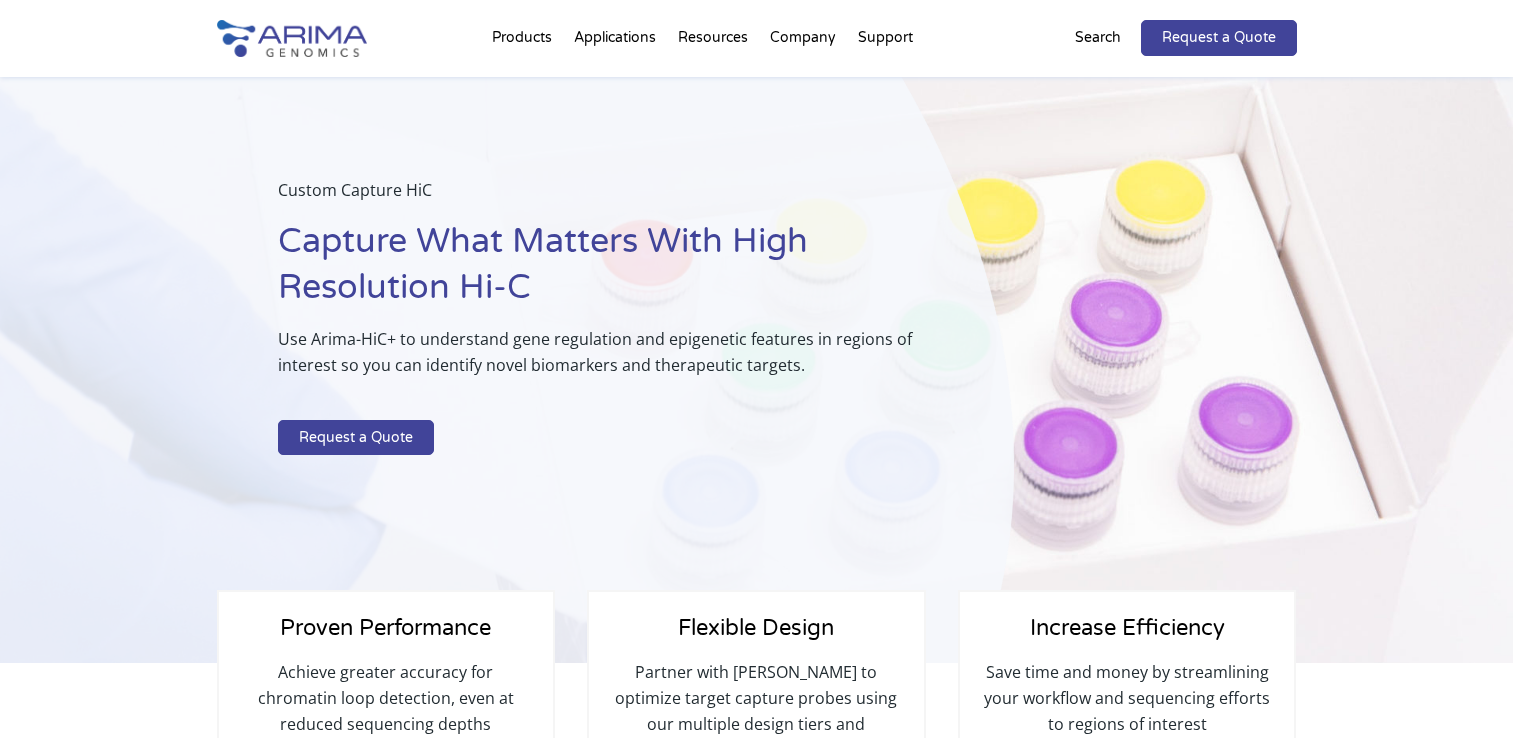 scroll, scrollTop: 0, scrollLeft: 0, axis: both 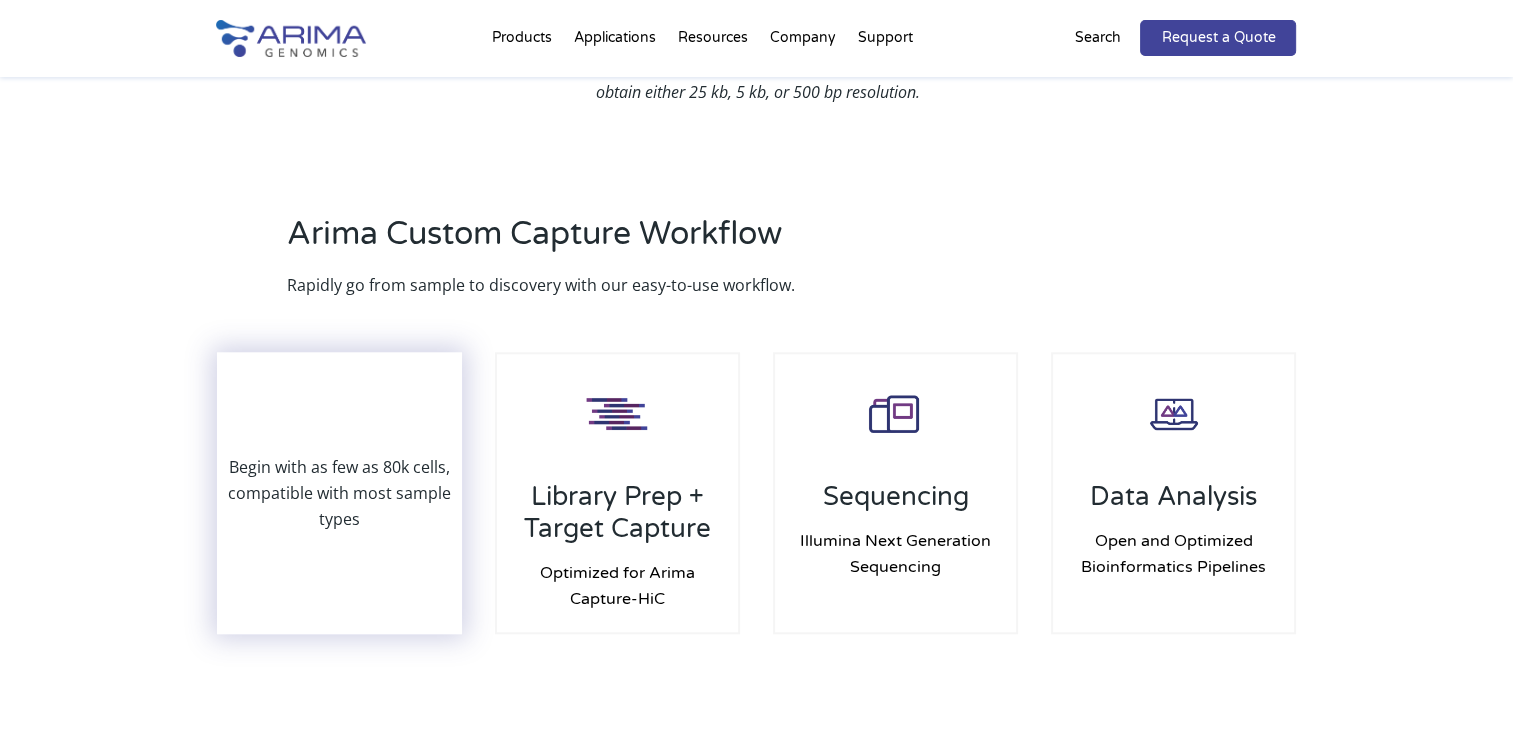 click on "Begin with as few as 80k cells, compatible with most sample types" at bounding box center [340, 493] 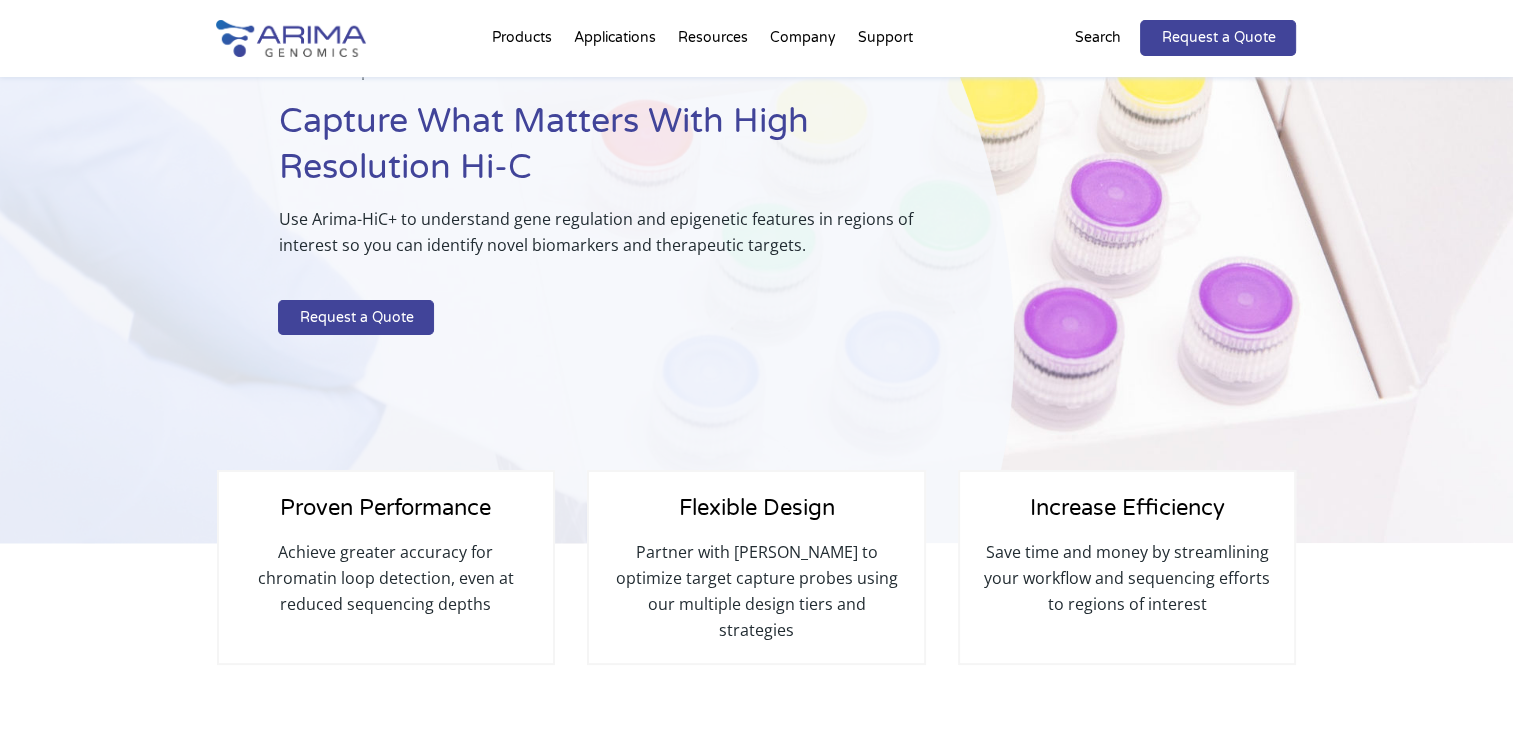scroll, scrollTop: 0, scrollLeft: 0, axis: both 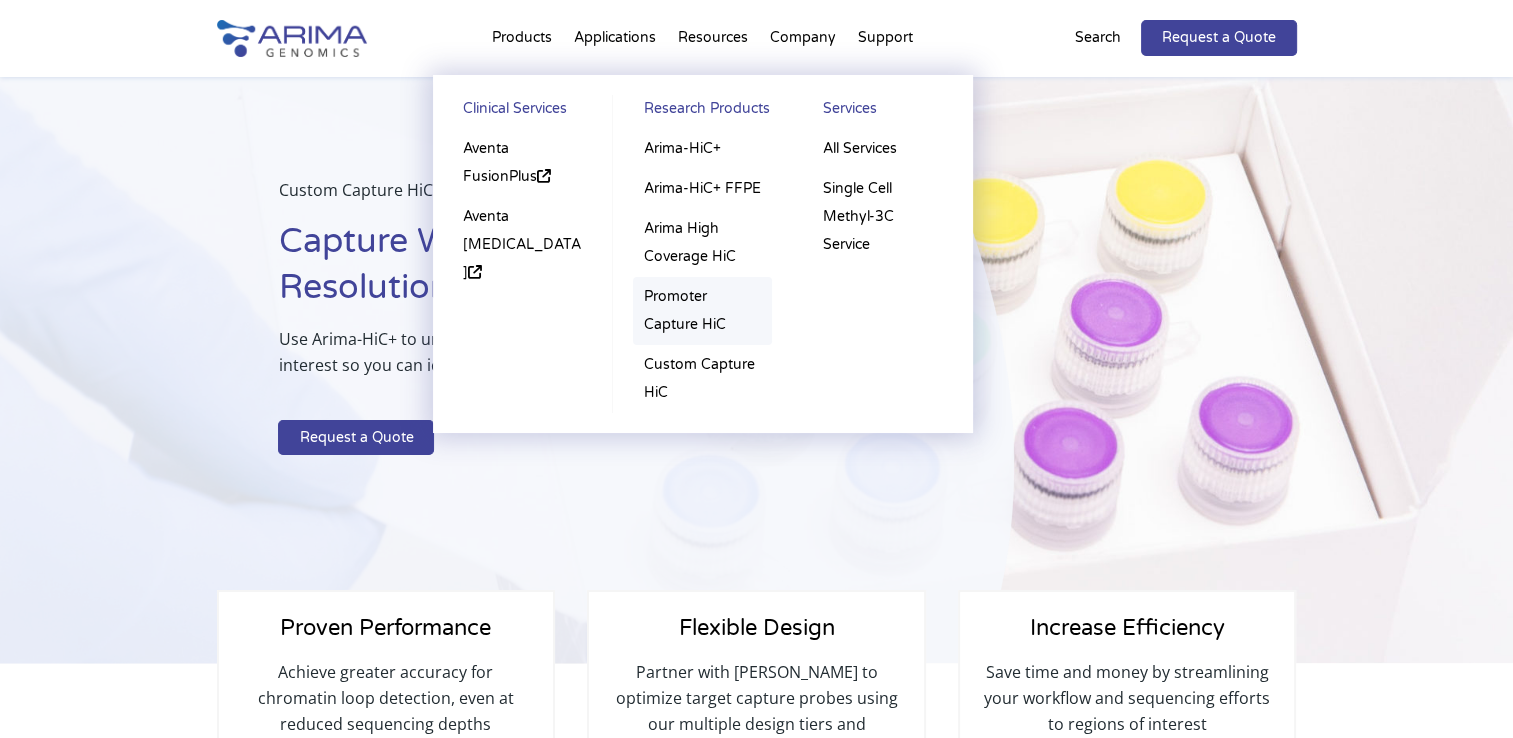 click on "Promoter Capture HiC" at bounding box center [702, 311] 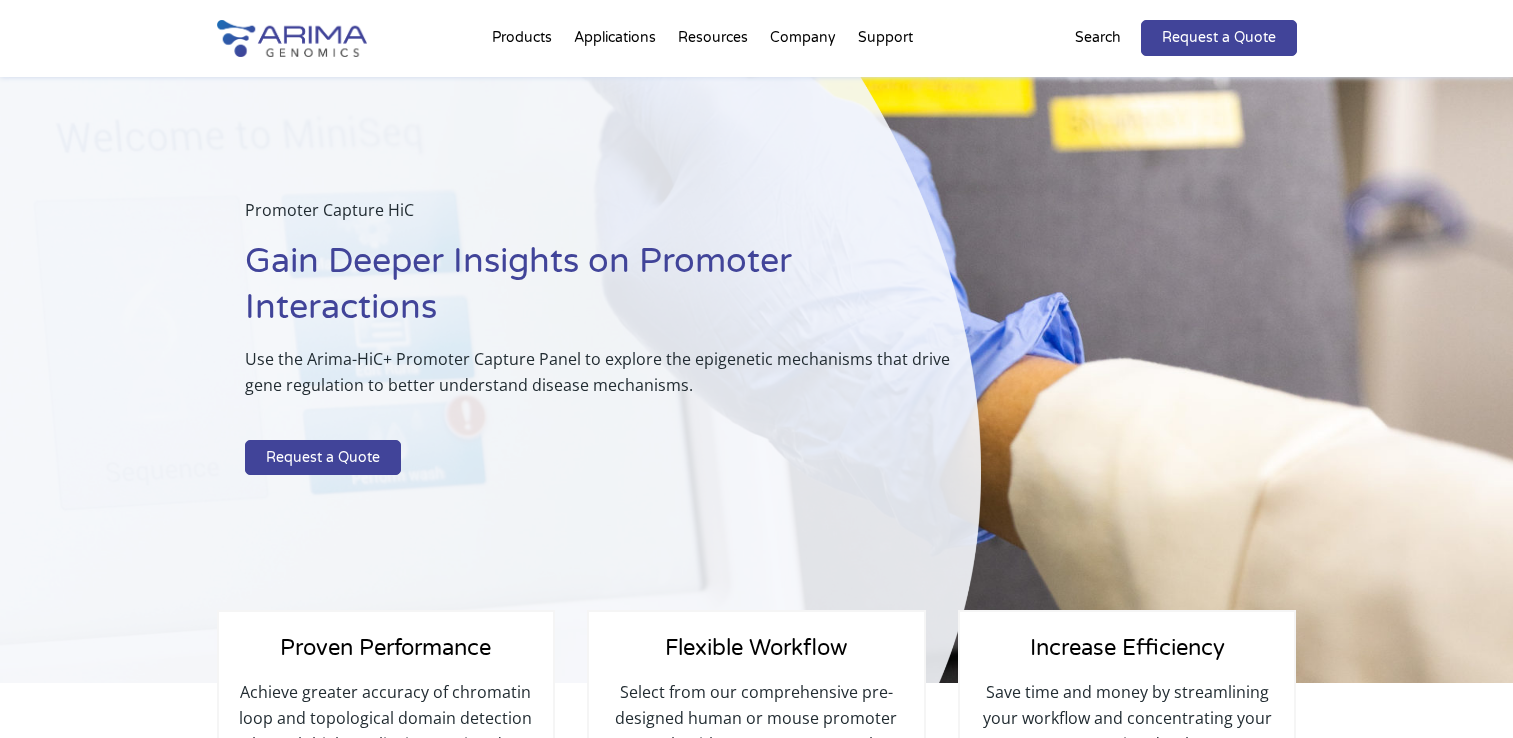 scroll, scrollTop: 0, scrollLeft: 0, axis: both 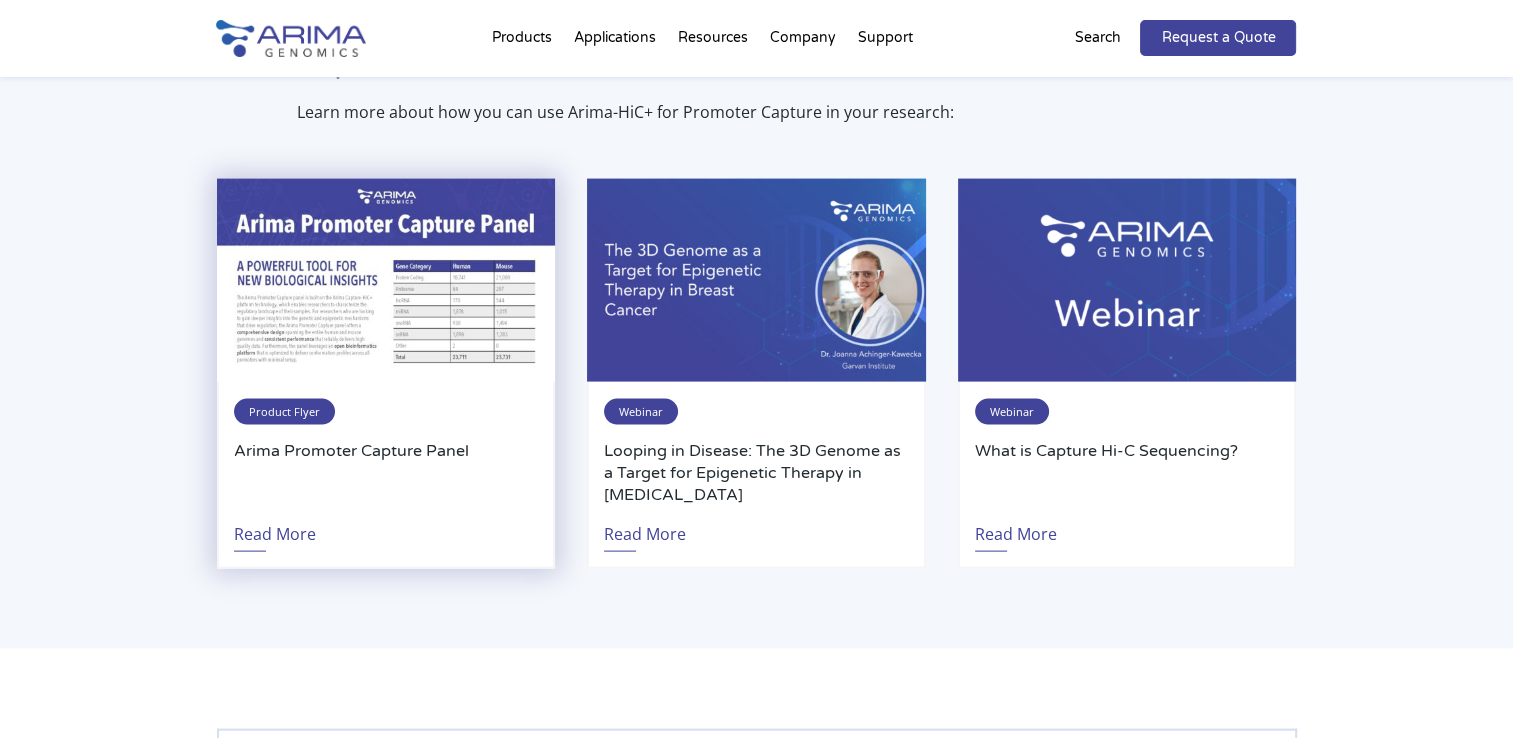 click at bounding box center (386, 280) 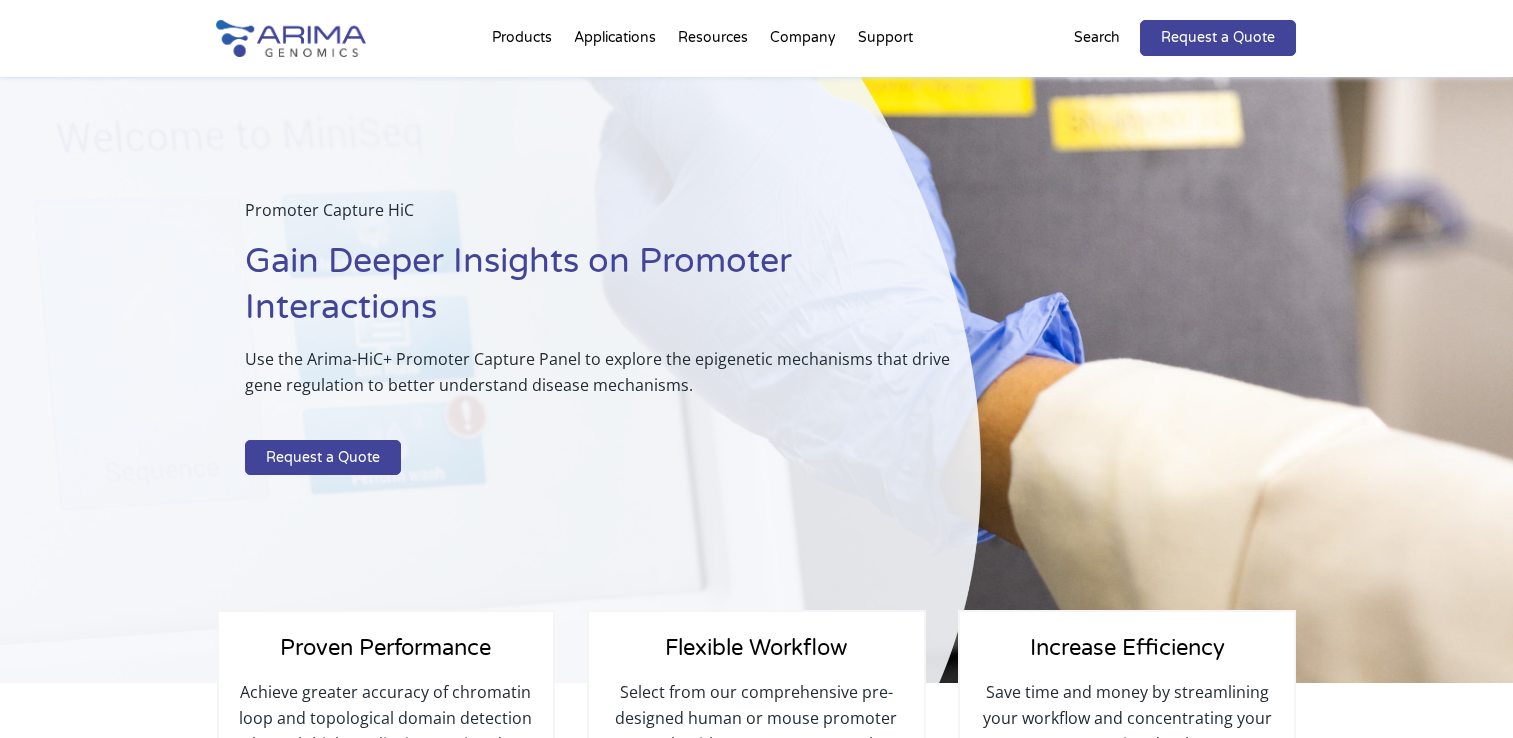 scroll, scrollTop: 4108, scrollLeft: 0, axis: vertical 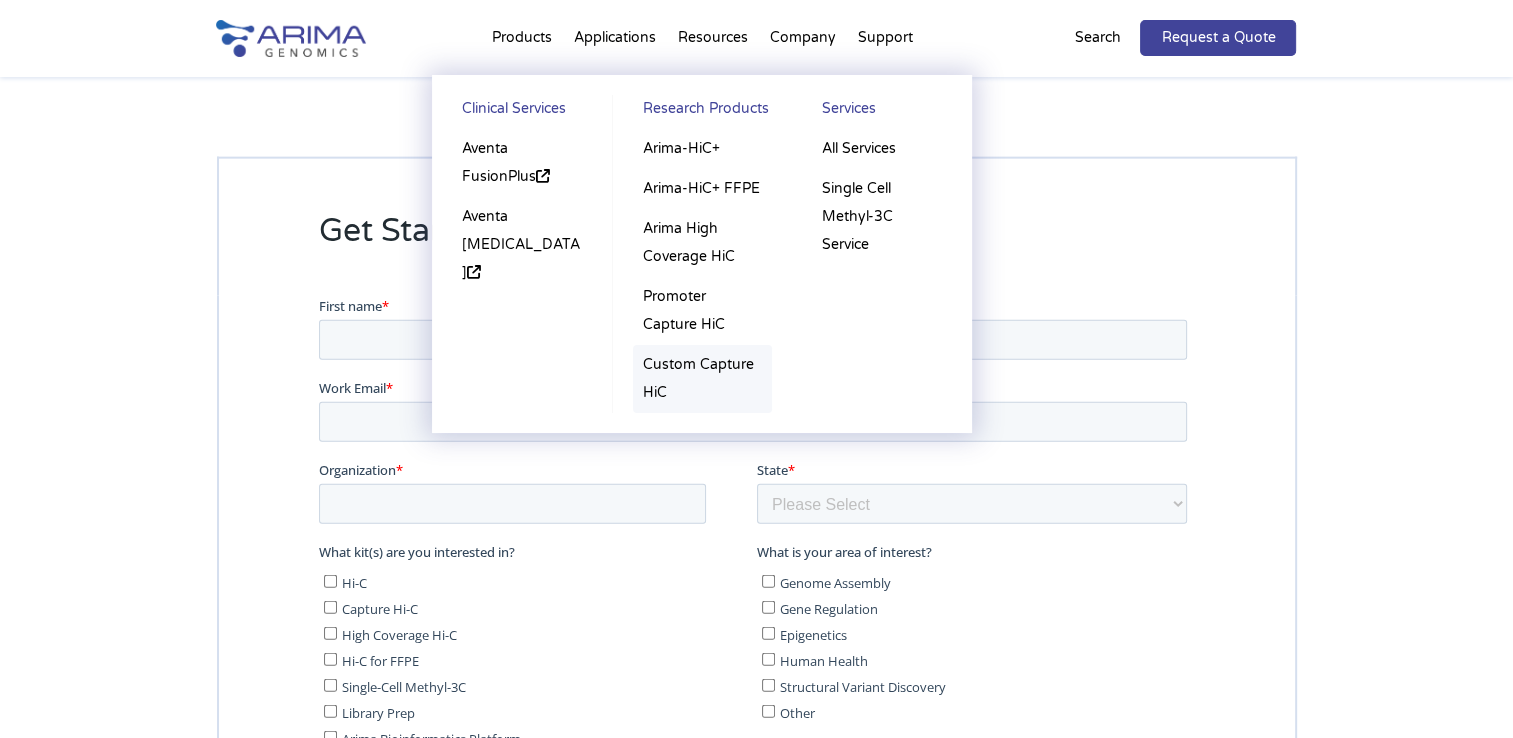 click on "Custom Capture HiC" at bounding box center (702, 379) 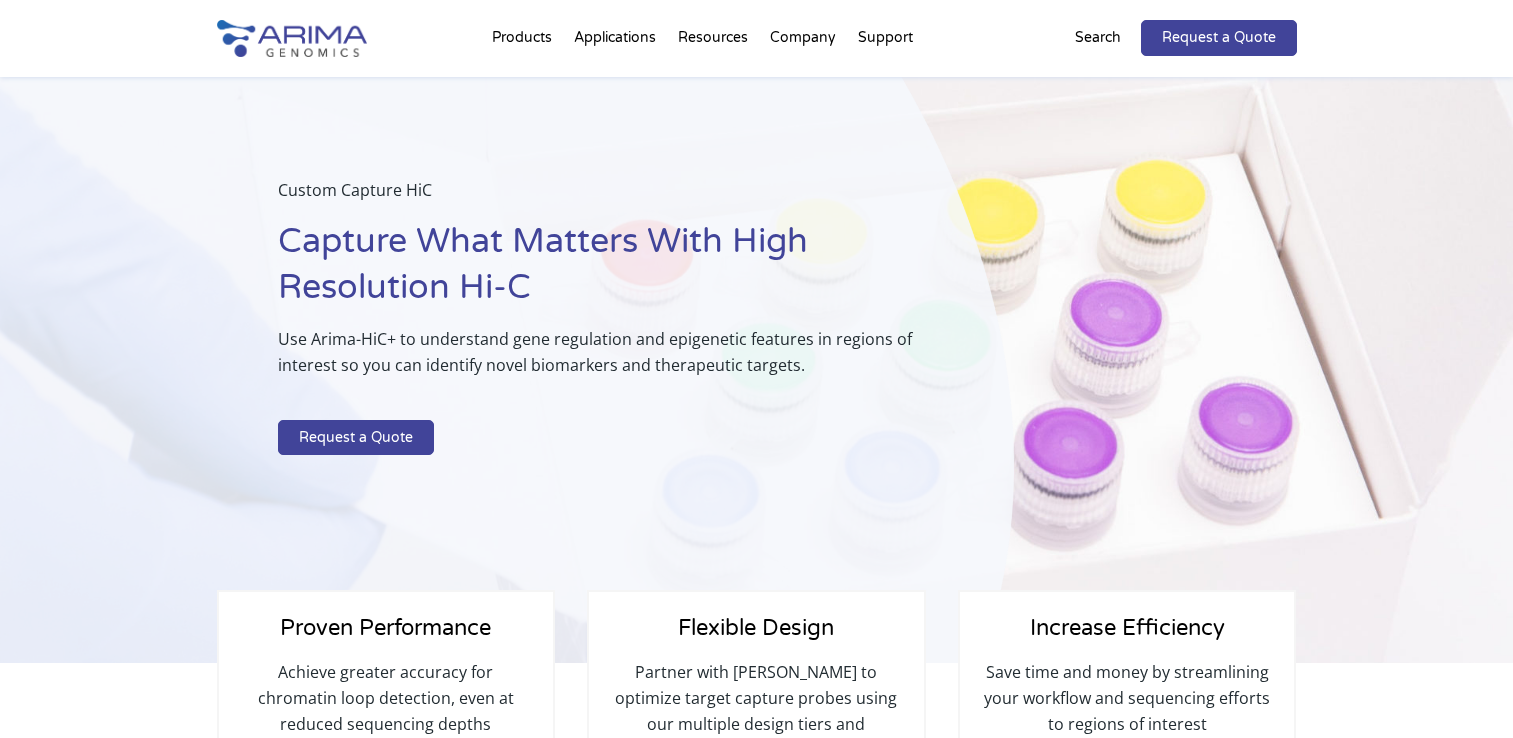 scroll, scrollTop: 0, scrollLeft: 0, axis: both 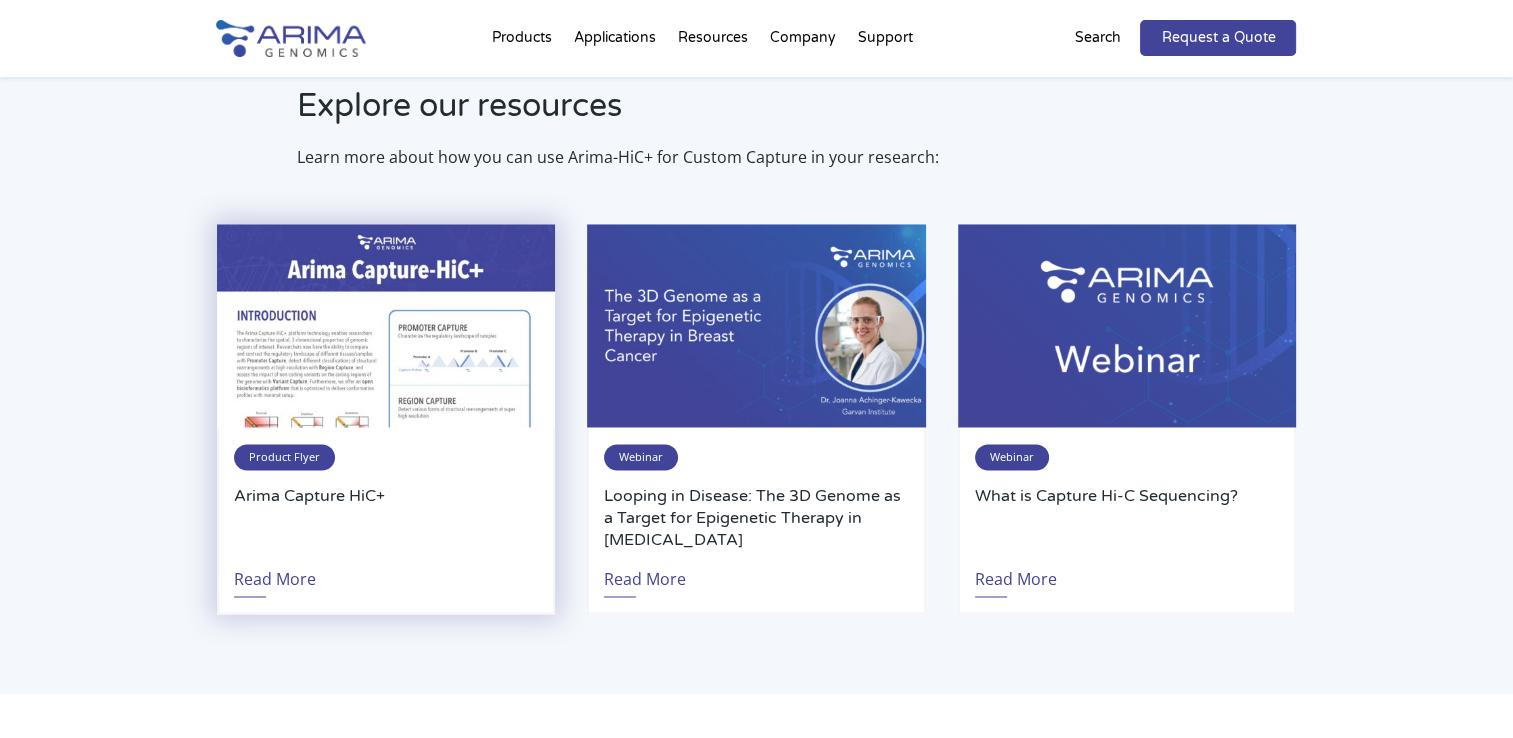 click at bounding box center [386, 325] 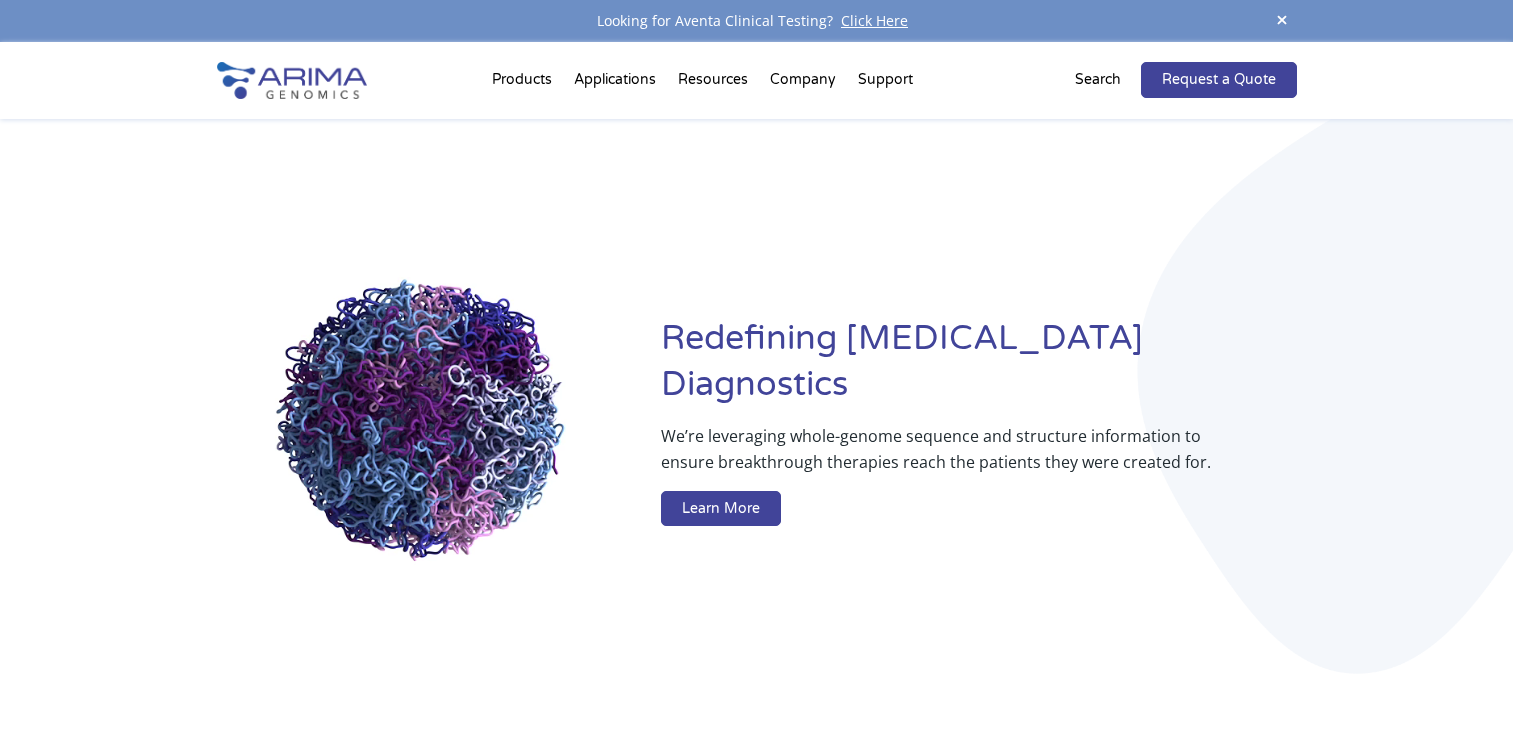 scroll, scrollTop: 0, scrollLeft: 0, axis: both 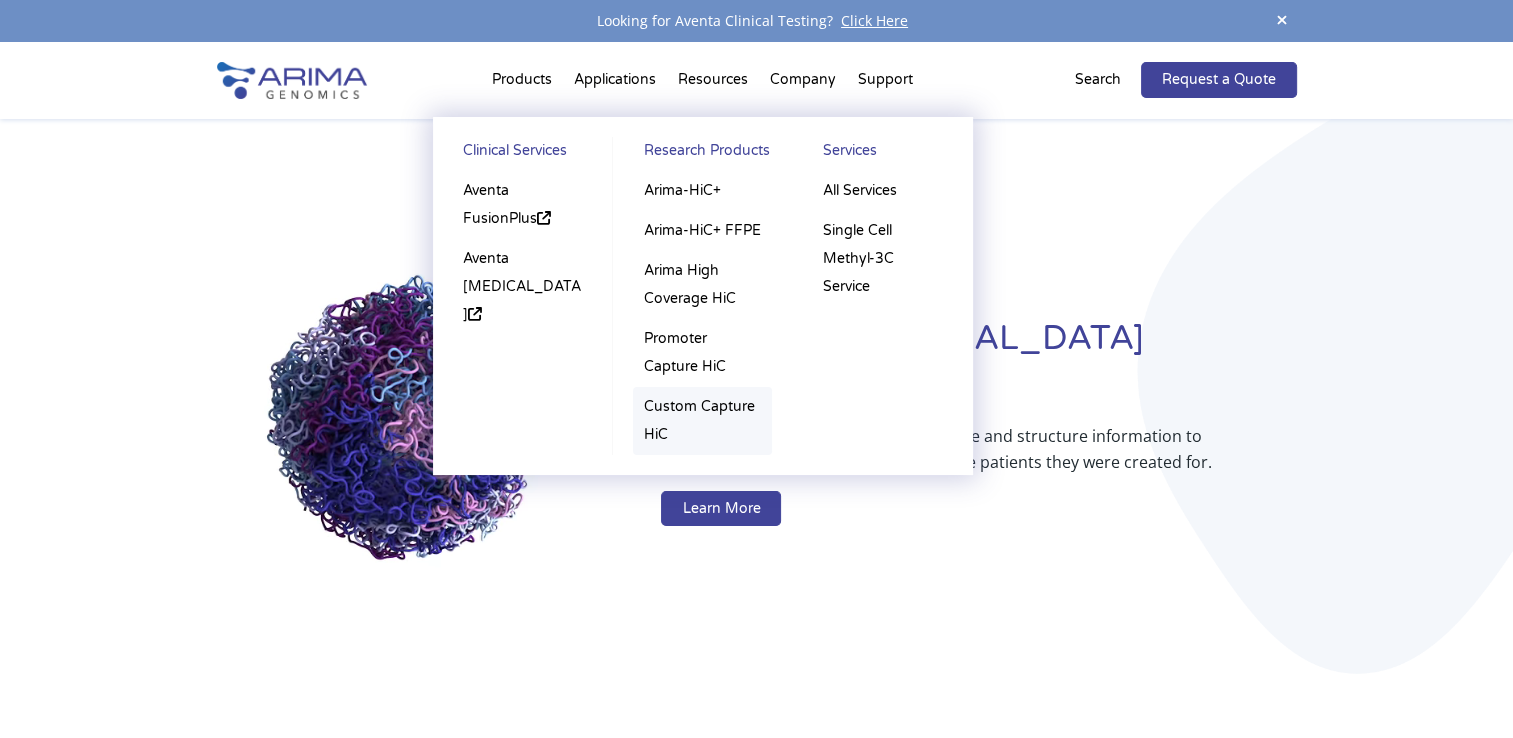 click on "Custom Capture HiC" at bounding box center [702, 421] 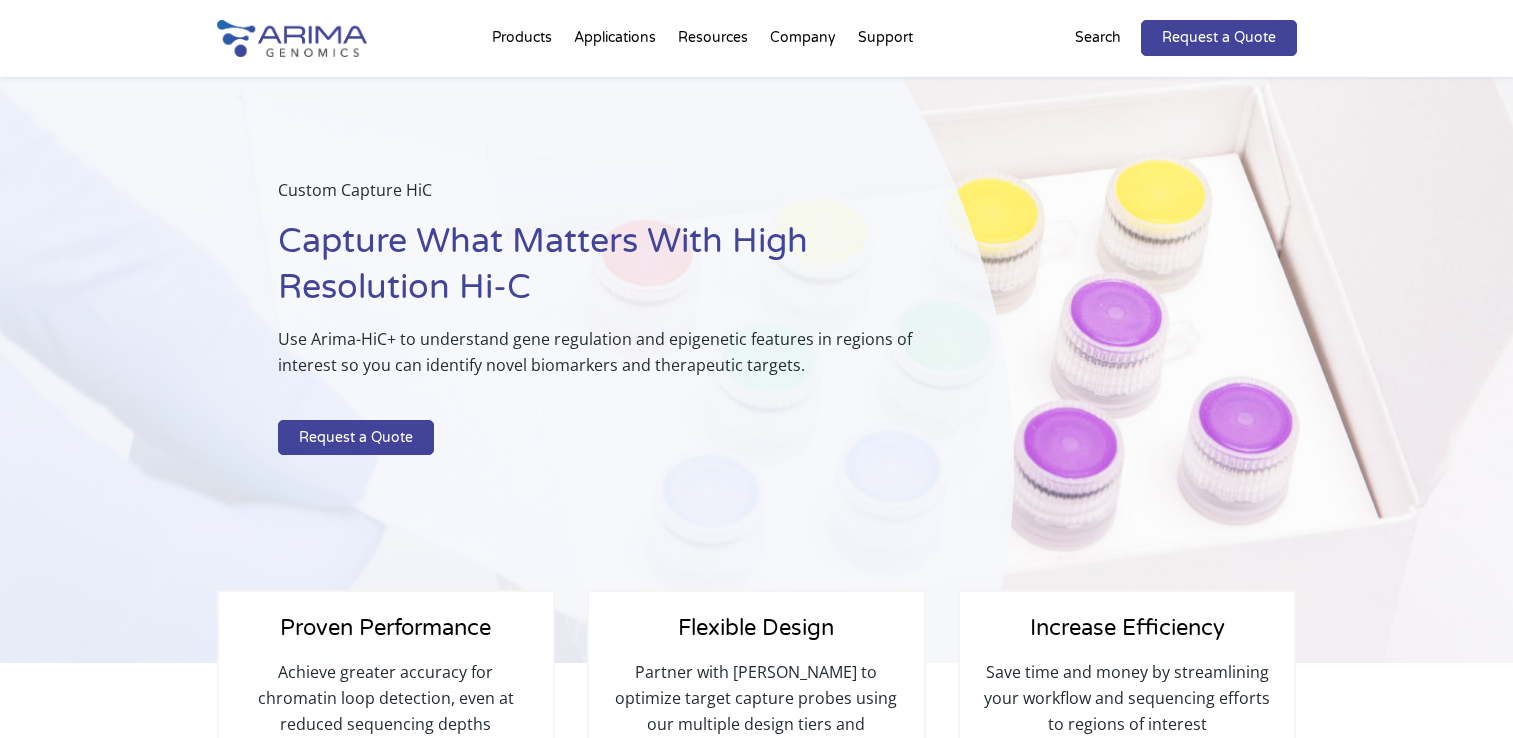 scroll, scrollTop: 0, scrollLeft: 0, axis: both 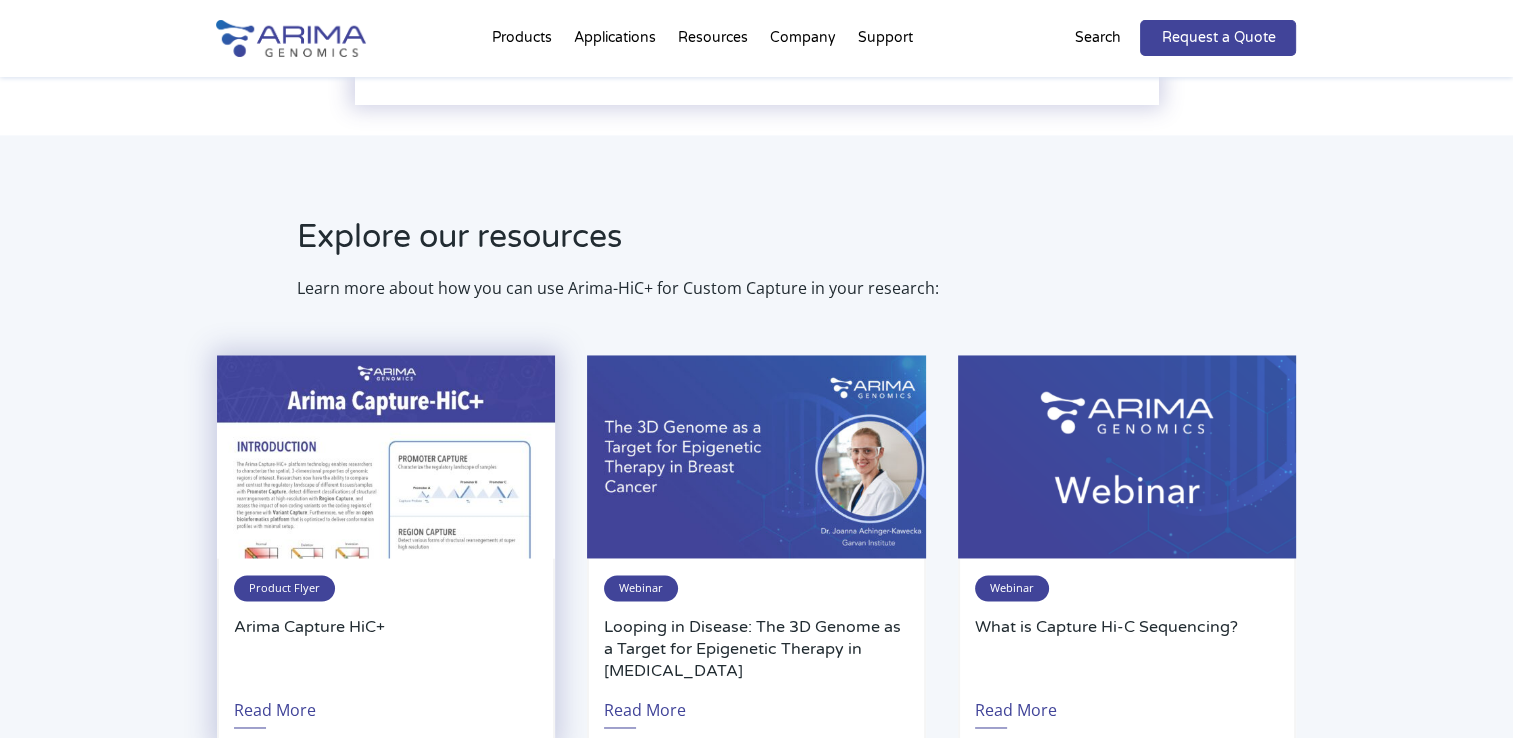 click at bounding box center (386, 456) 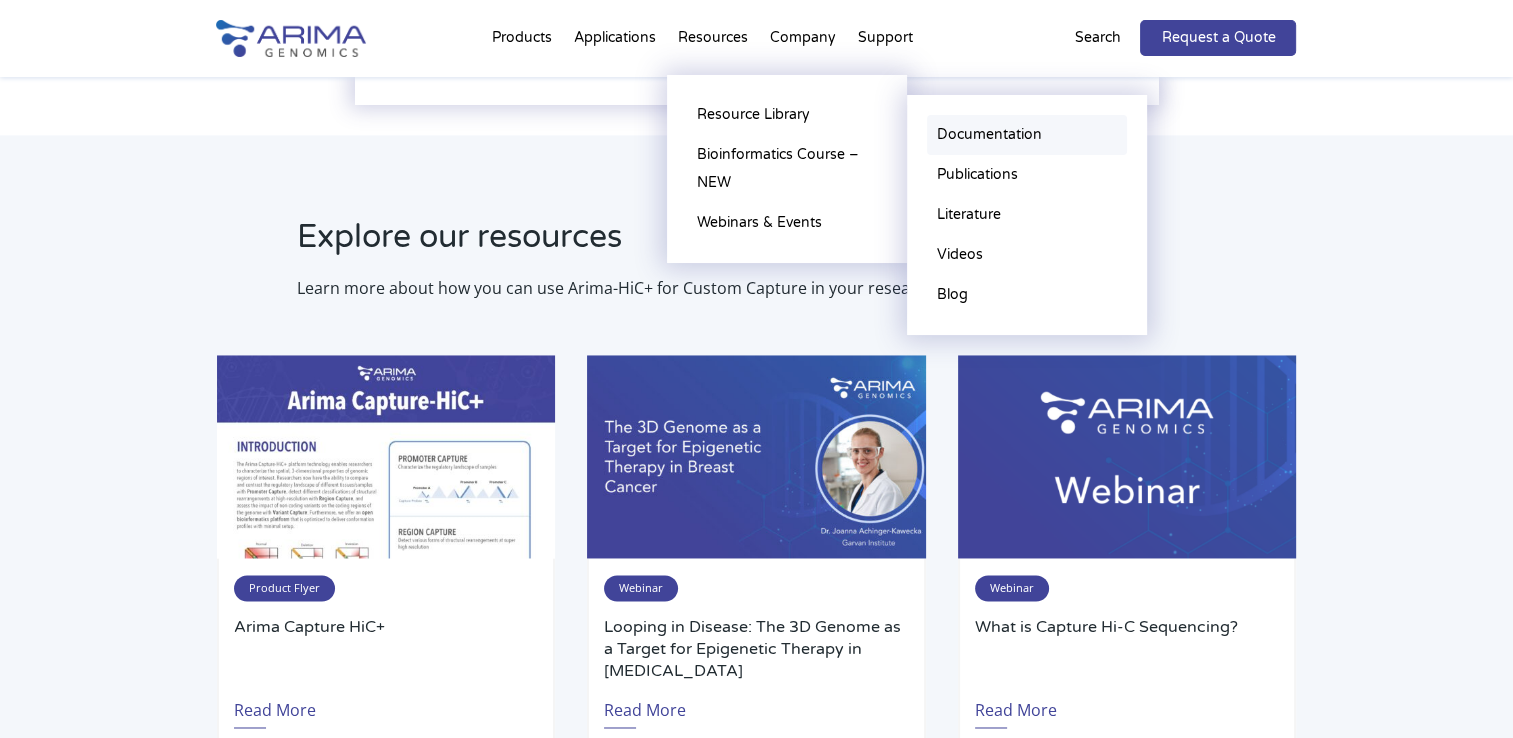 click on "Documentation" at bounding box center [1027, 135] 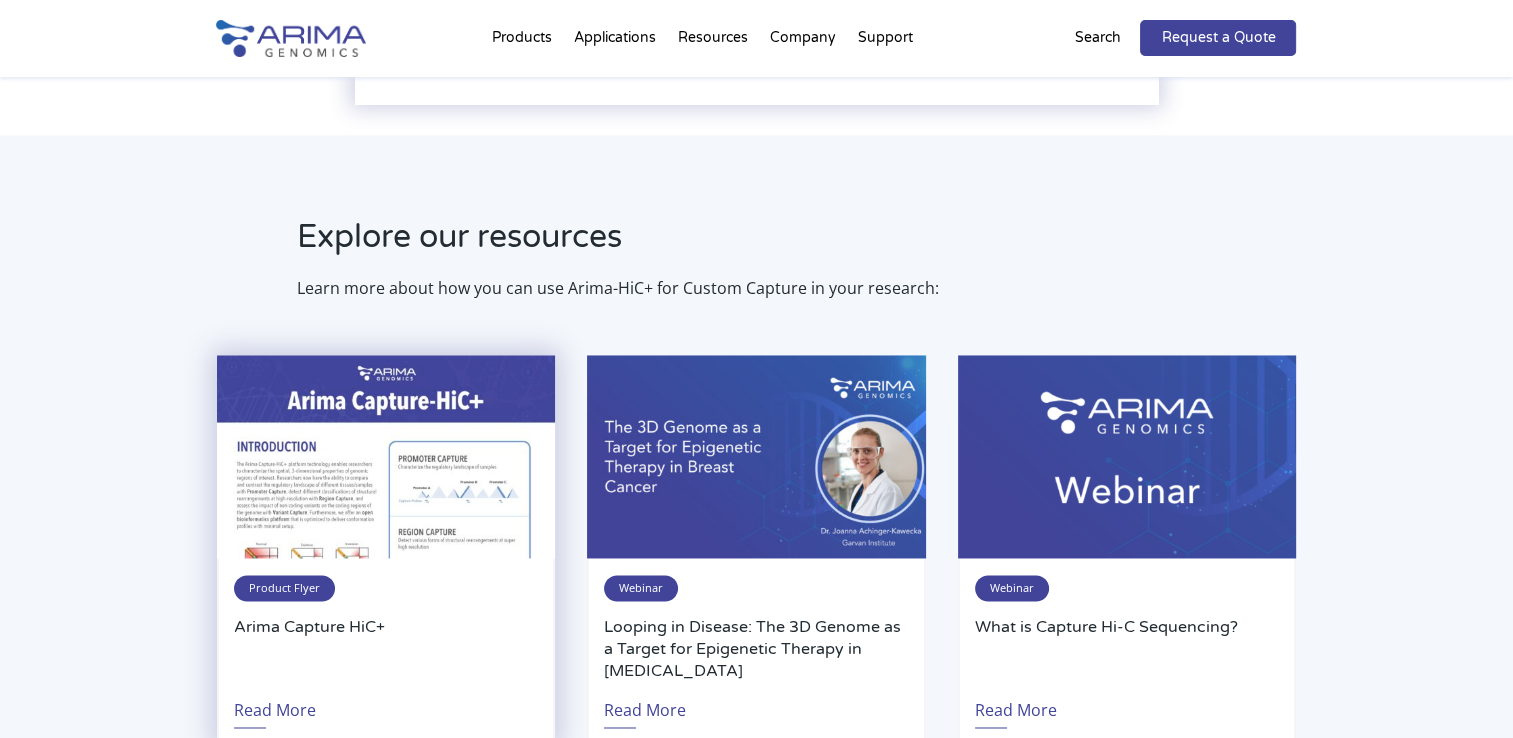 click on "Product Flyer   Arima Capture HiC+   Read More" at bounding box center [386, 651] 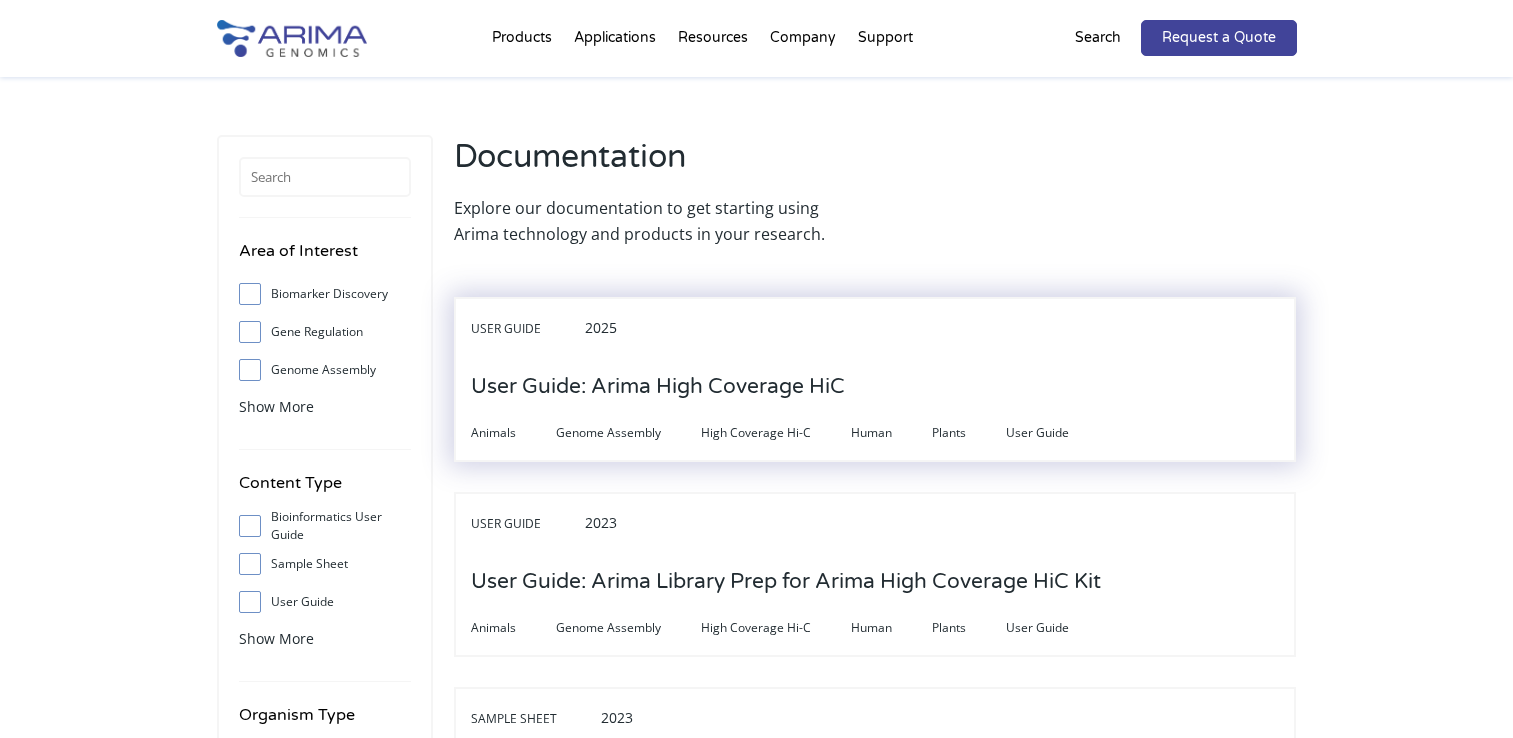 scroll, scrollTop: 0, scrollLeft: 0, axis: both 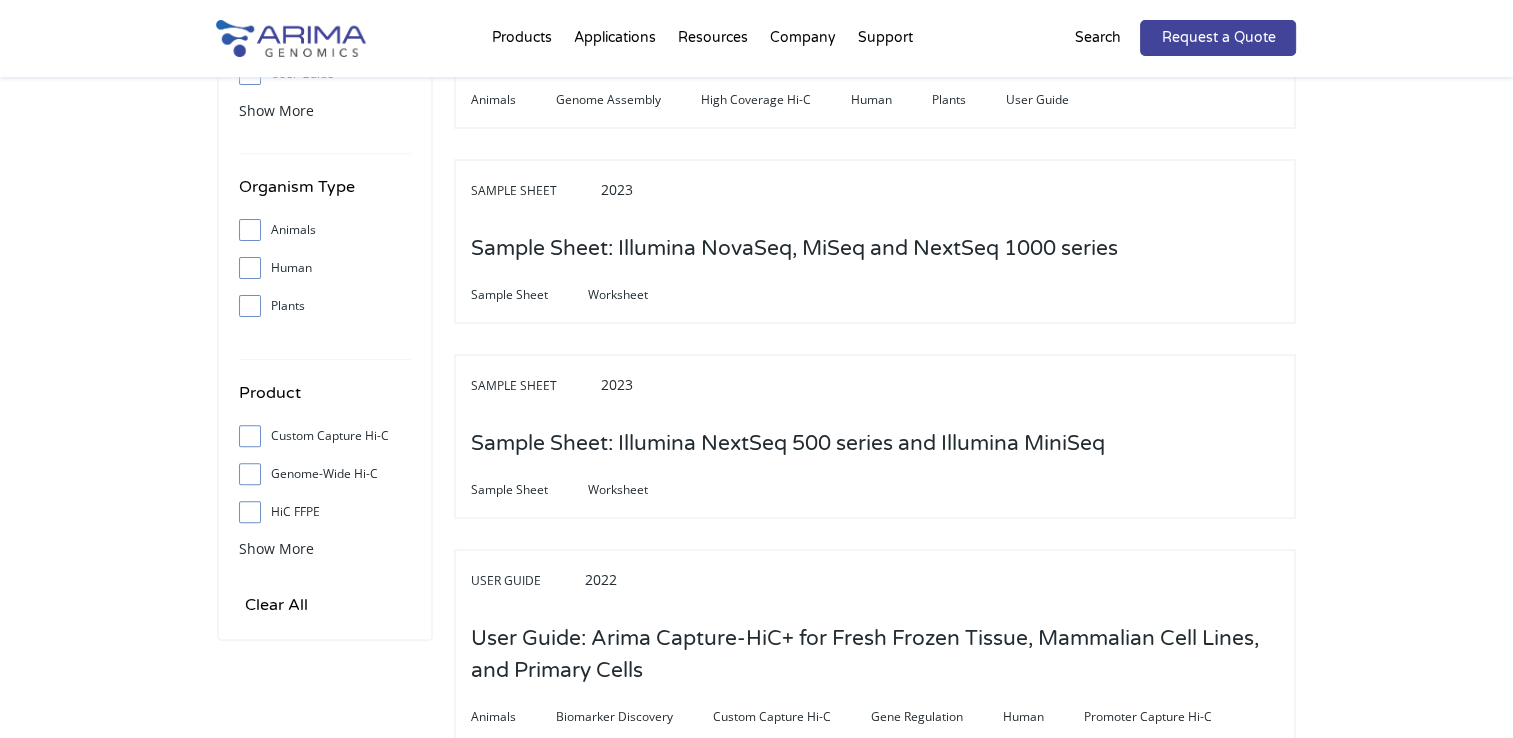 click on "Show More" at bounding box center [325, 548] 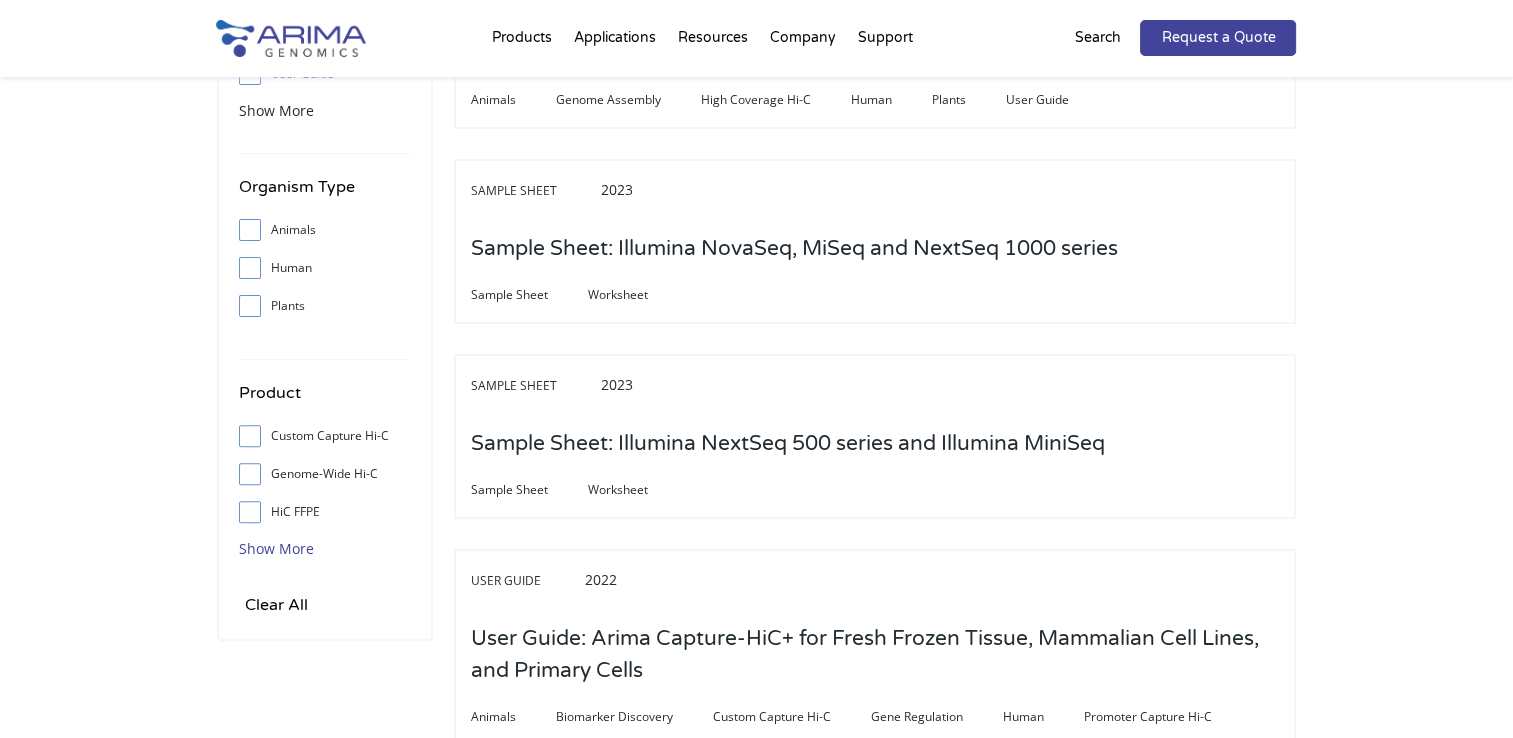 click on "Show More" at bounding box center [276, 548] 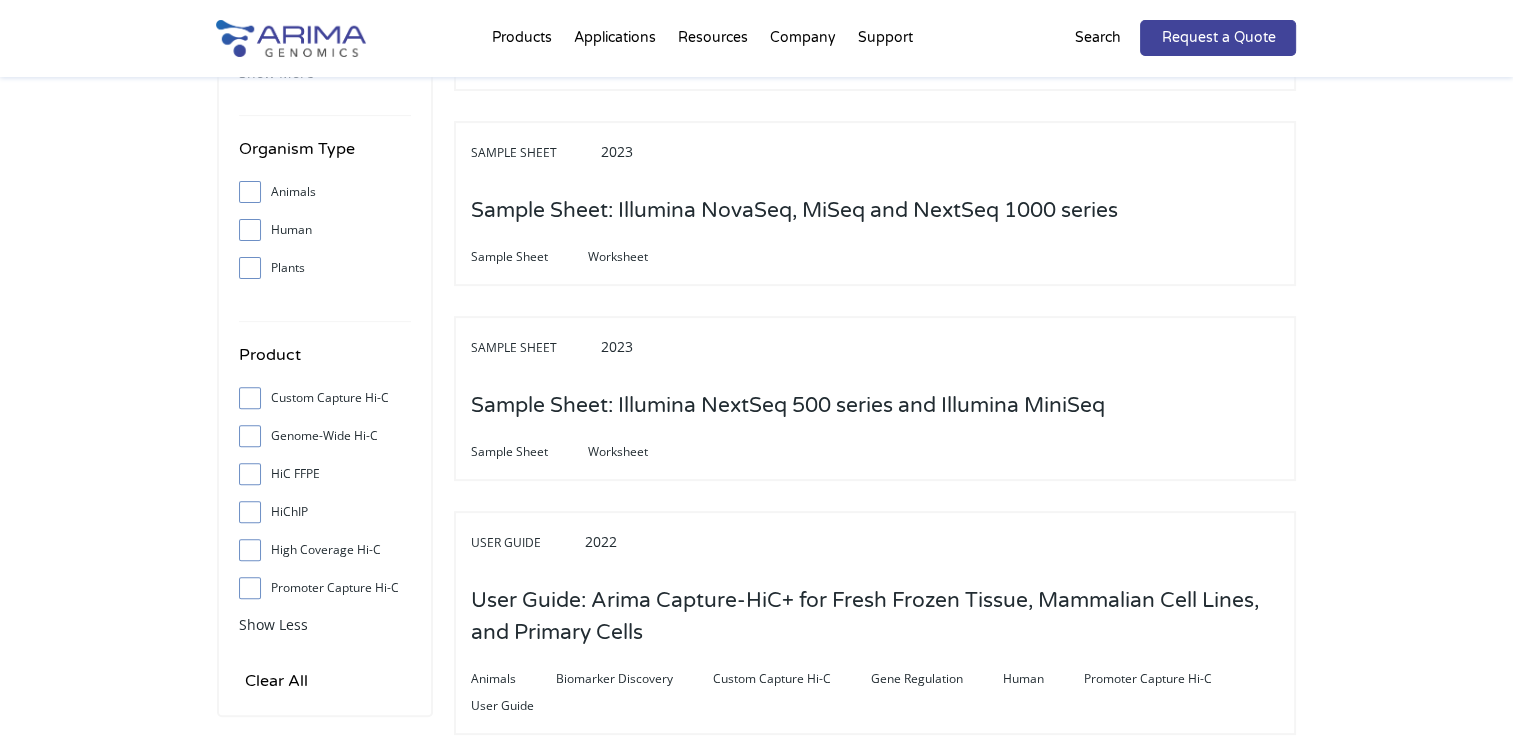 scroll, scrollTop: 608, scrollLeft: 0, axis: vertical 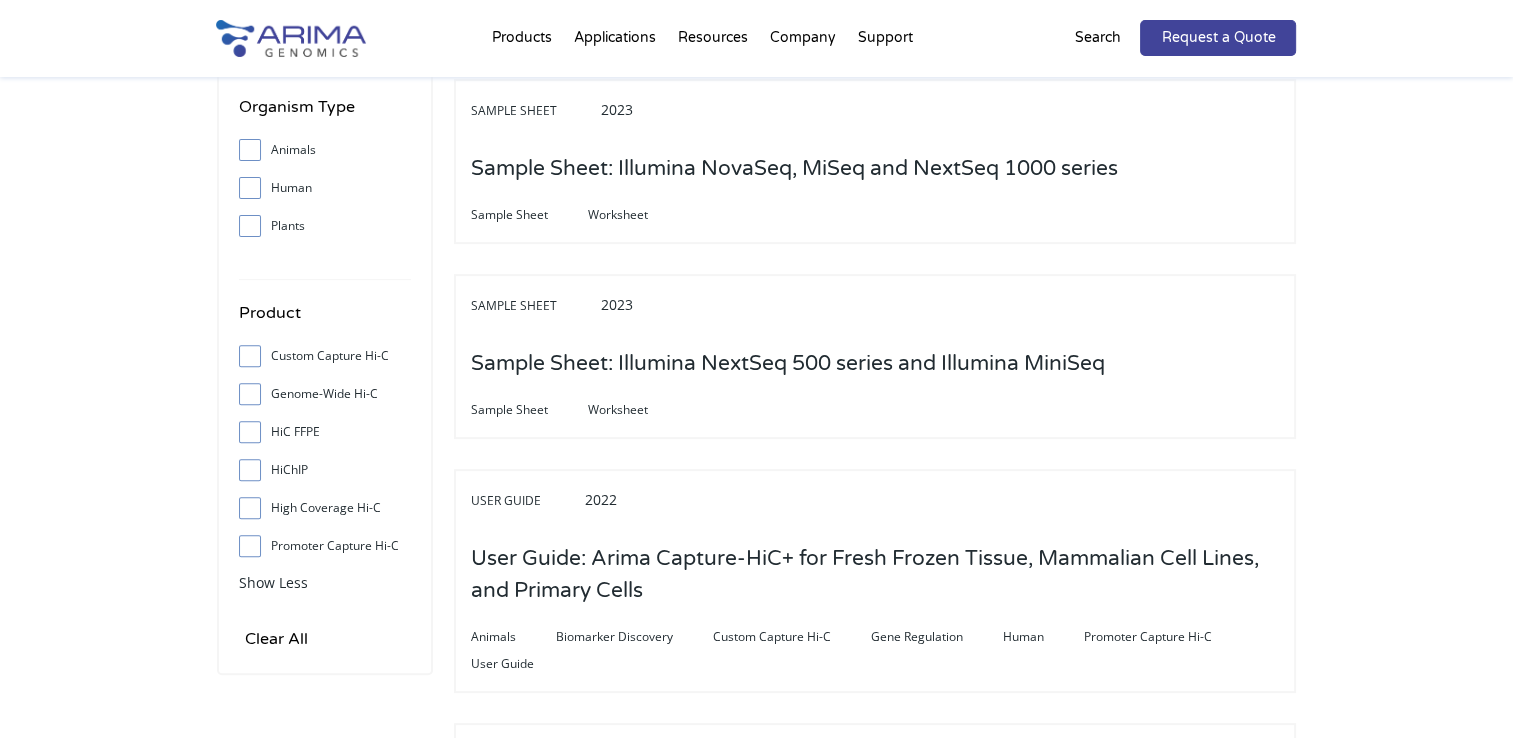 click on "Custom Capture Hi-C" at bounding box center (325, 356) 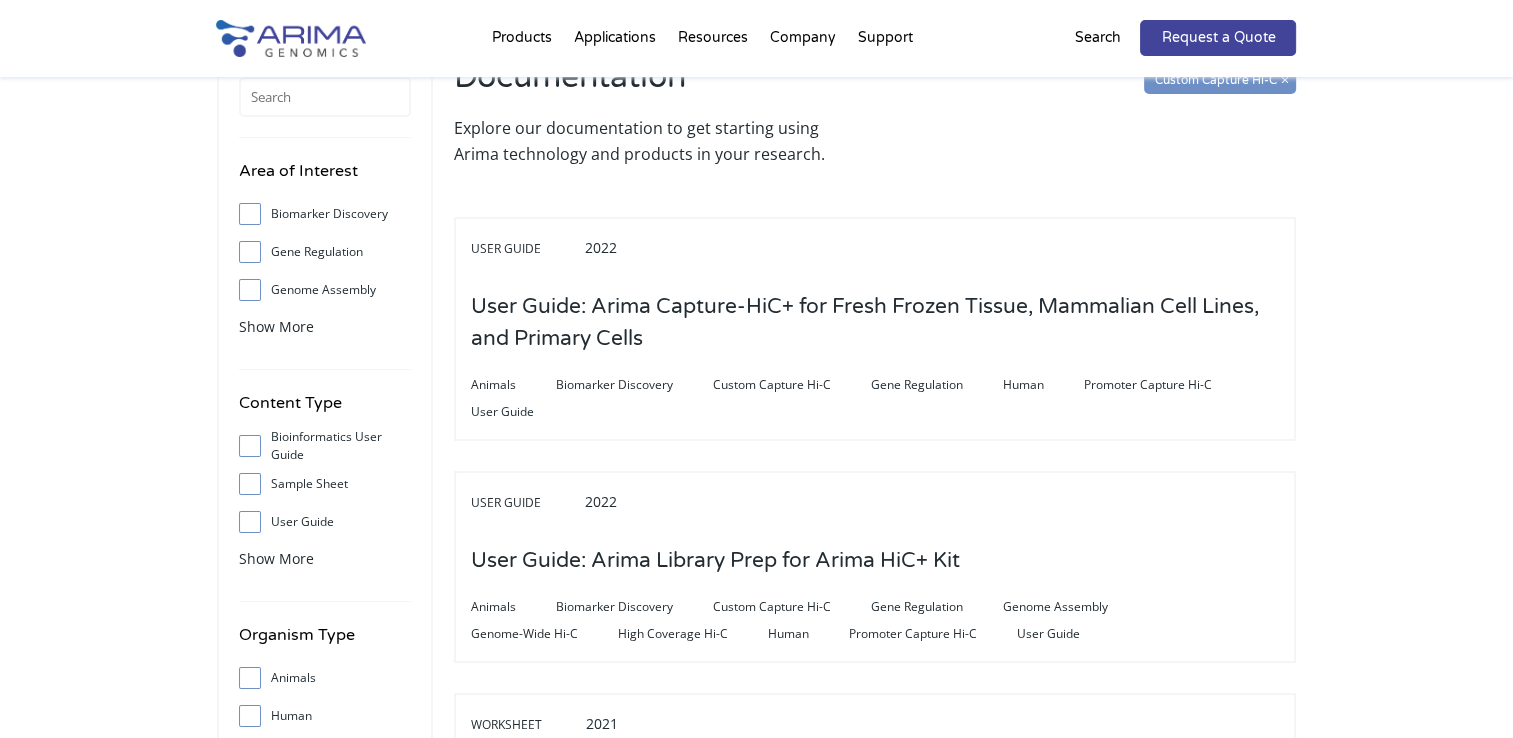 scroll, scrollTop: 120, scrollLeft: 0, axis: vertical 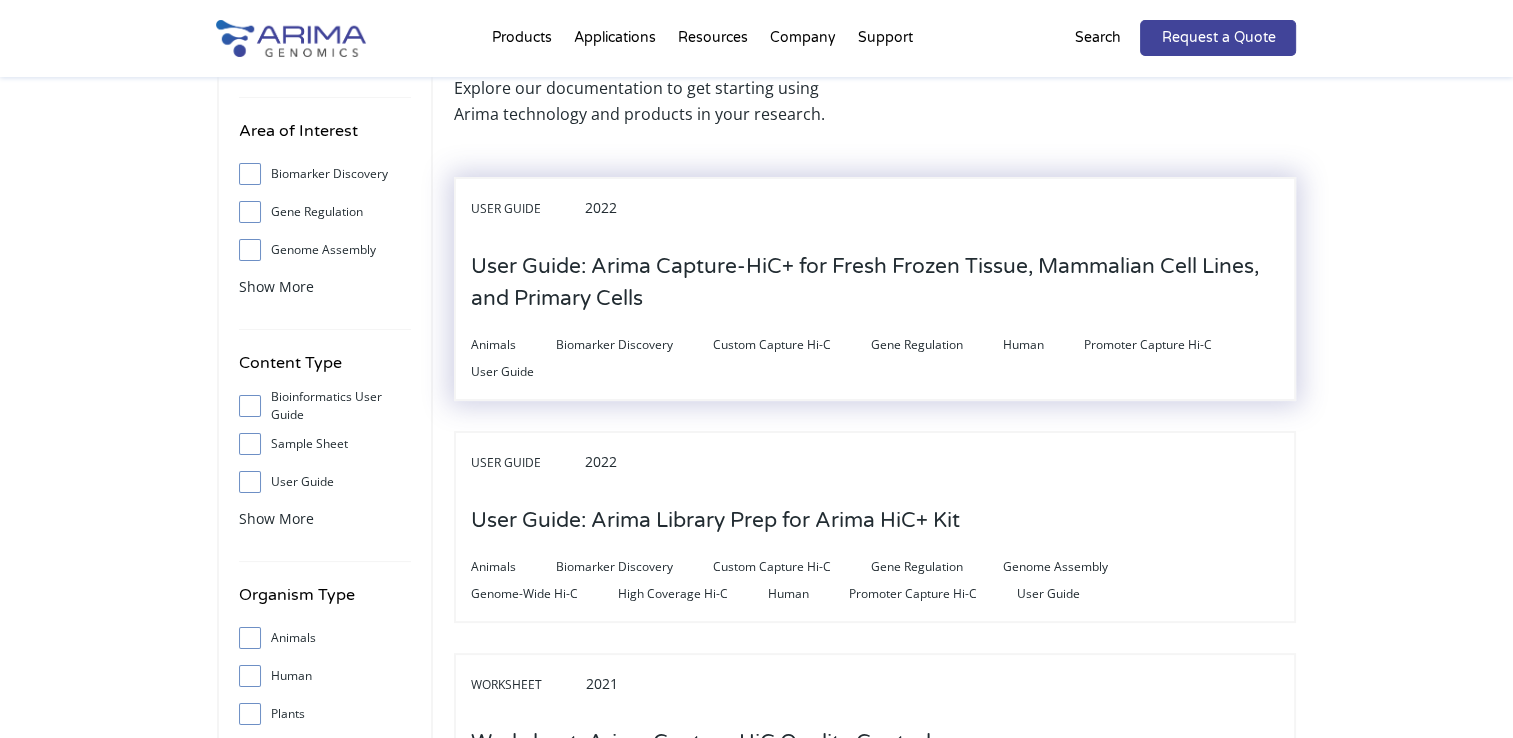 click on "User Guide: Arima Capture-HiC+ for Fresh Frozen Tissue, Mammalian Cell Lines, and Primary Cells" at bounding box center (875, 283) 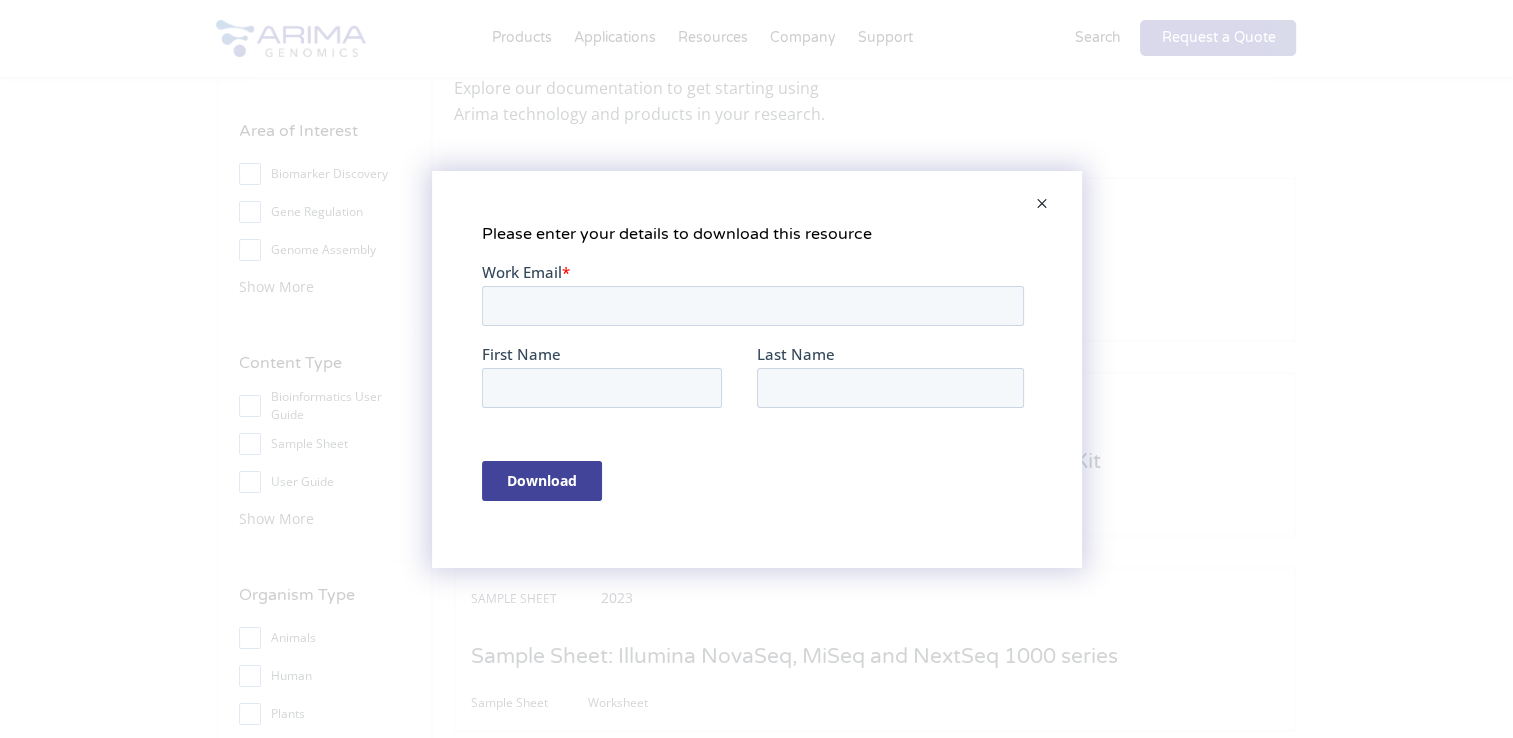 scroll, scrollTop: 0, scrollLeft: 0, axis: both 